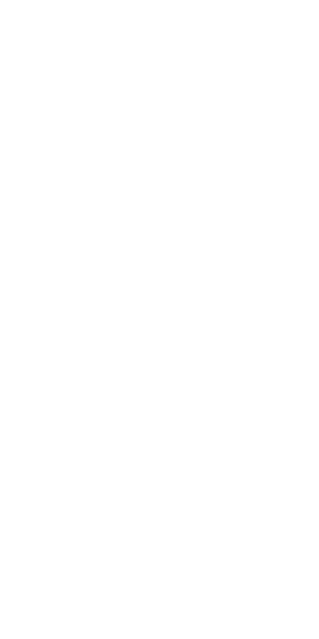 scroll, scrollTop: 0, scrollLeft: 0, axis: both 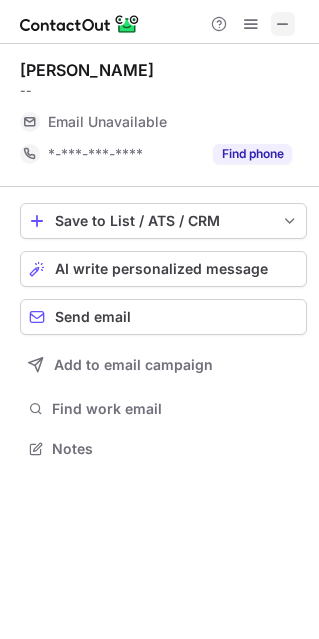 click at bounding box center [283, 24] 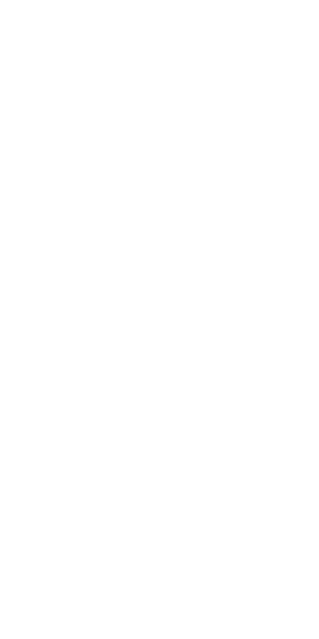 scroll, scrollTop: 0, scrollLeft: 0, axis: both 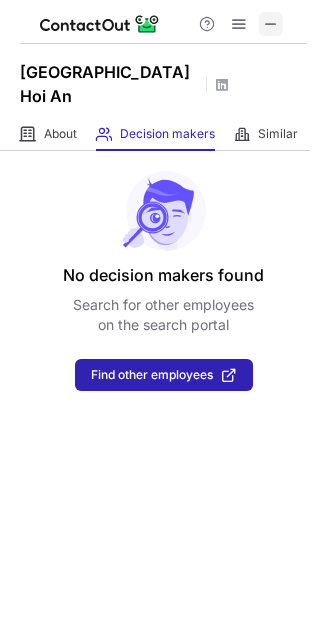 click at bounding box center (271, 24) 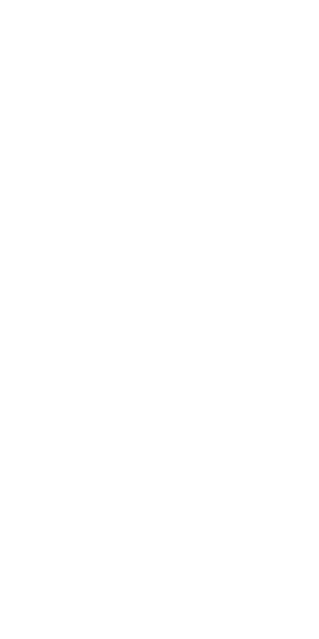 scroll, scrollTop: 0, scrollLeft: 0, axis: both 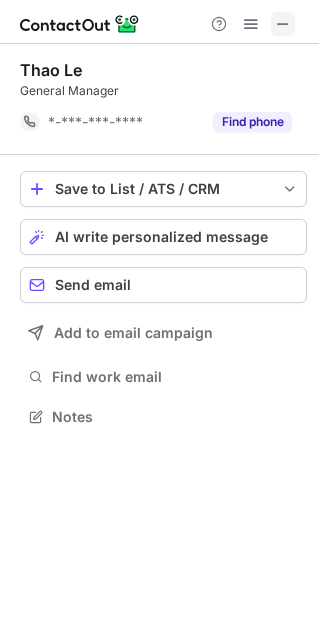 click at bounding box center (283, 24) 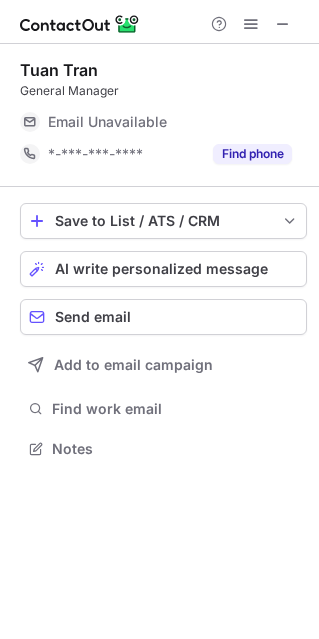 scroll, scrollTop: 434, scrollLeft: 319, axis: both 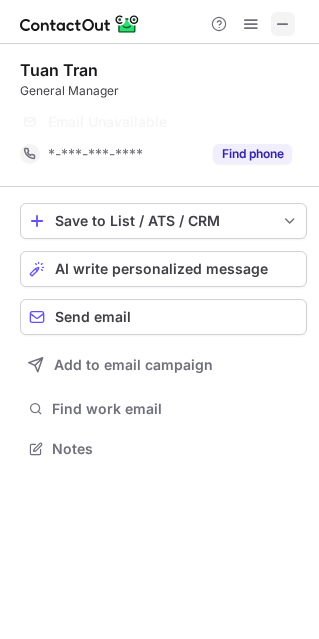 click at bounding box center [283, 24] 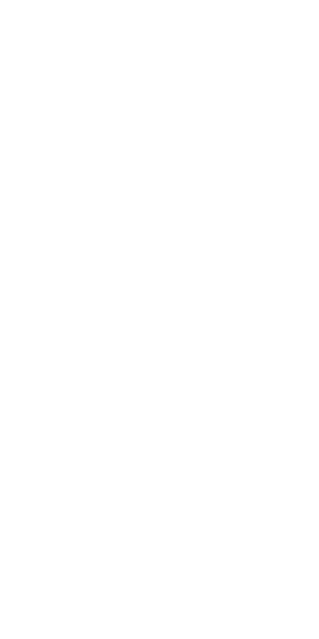 scroll, scrollTop: 0, scrollLeft: 0, axis: both 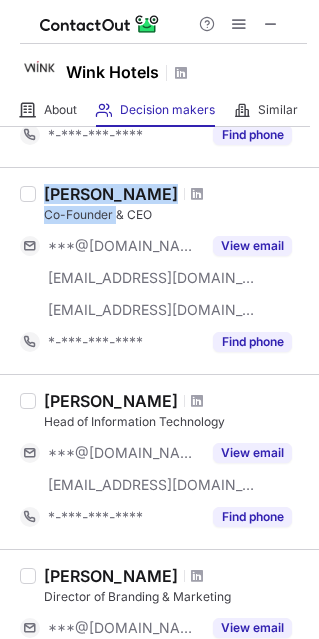 drag, startPoint x: 43, startPoint y: 183, endPoint x: 119, endPoint y: 203, distance: 78.58753 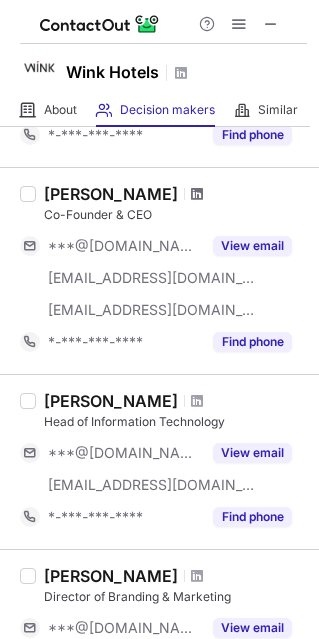 click at bounding box center (197, 194) 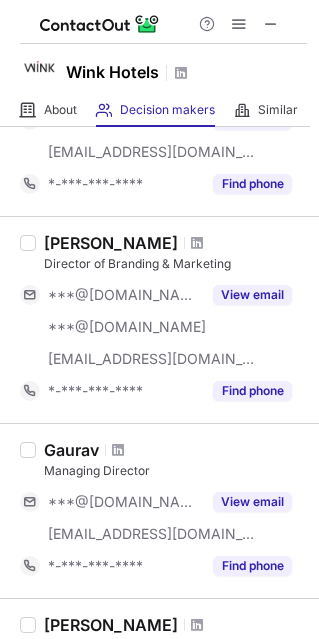 scroll, scrollTop: 666, scrollLeft: 0, axis: vertical 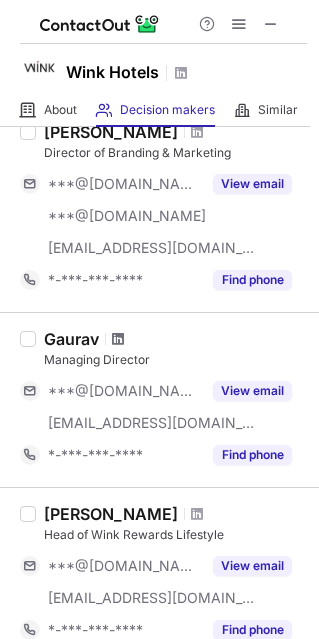 click at bounding box center (118, 339) 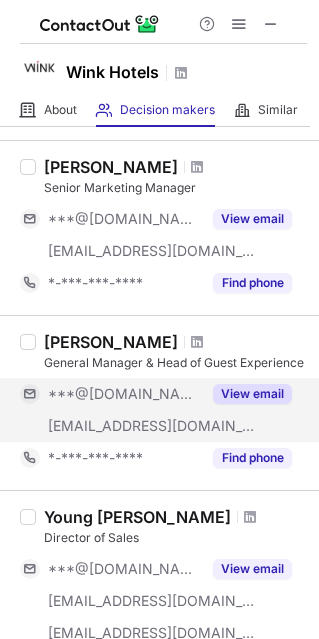scroll, scrollTop: 1222, scrollLeft: 0, axis: vertical 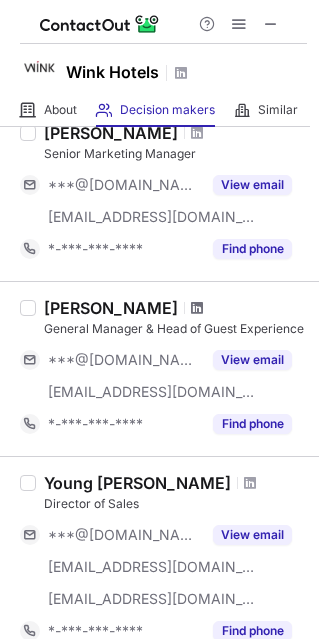 click at bounding box center [197, 308] 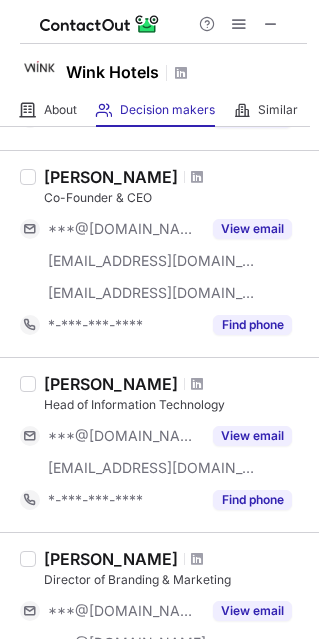 scroll, scrollTop: 222, scrollLeft: 0, axis: vertical 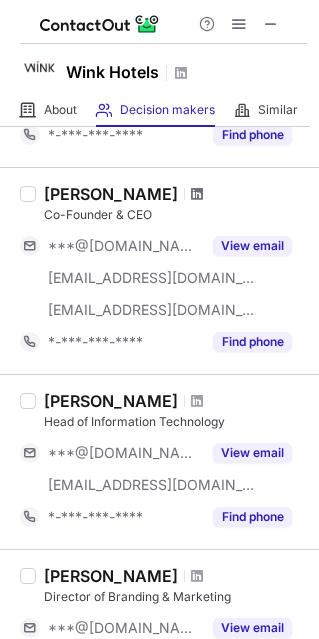 click at bounding box center [197, 194] 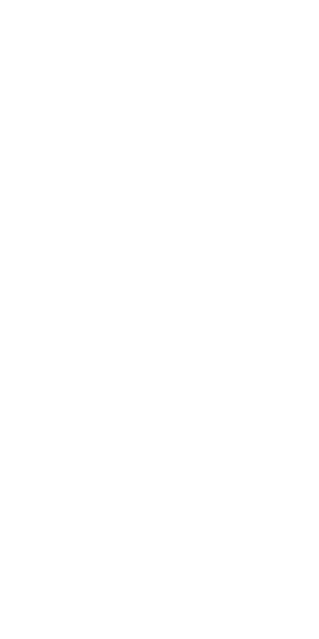 scroll, scrollTop: 0, scrollLeft: 0, axis: both 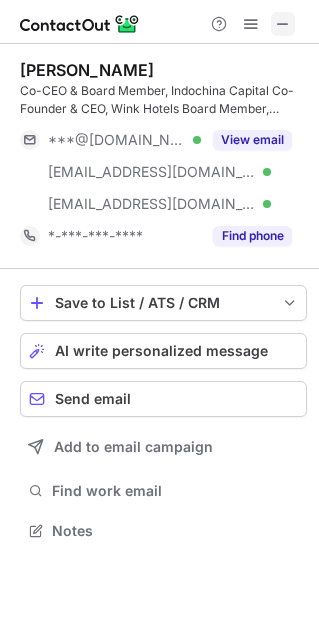 click at bounding box center (283, 24) 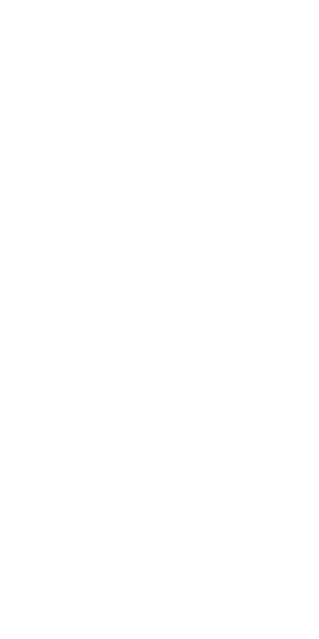 scroll, scrollTop: 0, scrollLeft: 0, axis: both 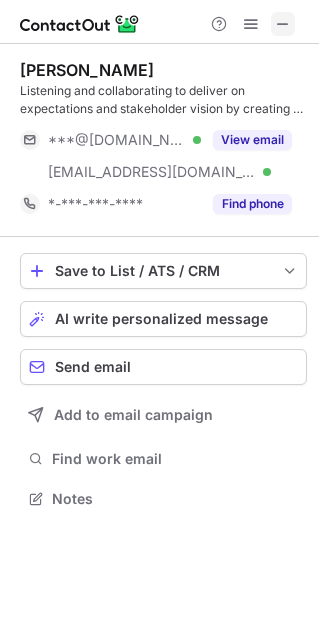 click at bounding box center (283, 24) 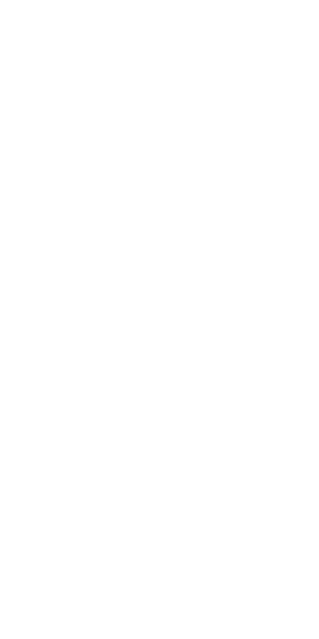 scroll, scrollTop: 0, scrollLeft: 0, axis: both 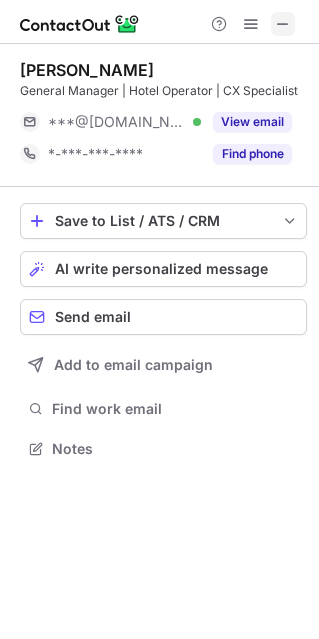 click at bounding box center (283, 24) 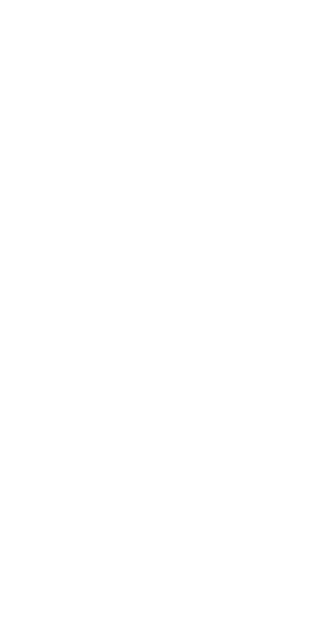 scroll, scrollTop: 0, scrollLeft: 0, axis: both 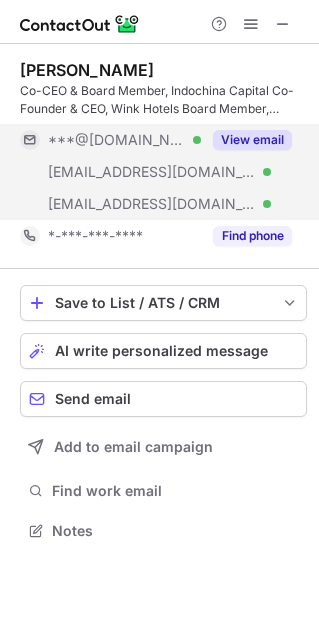 click on "View email" at bounding box center [252, 140] 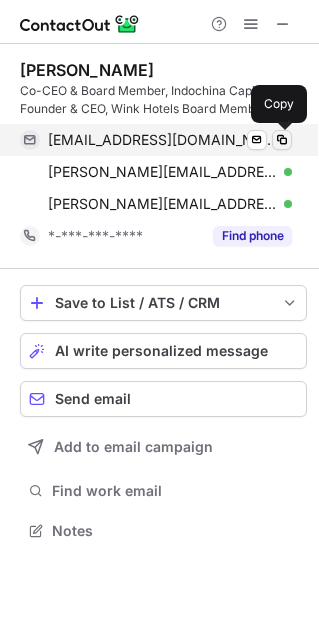 click at bounding box center (282, 140) 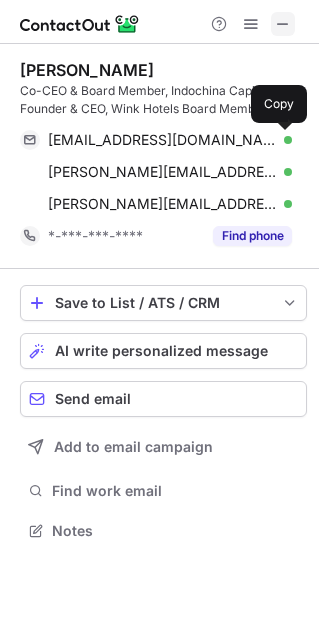 click at bounding box center [283, 24] 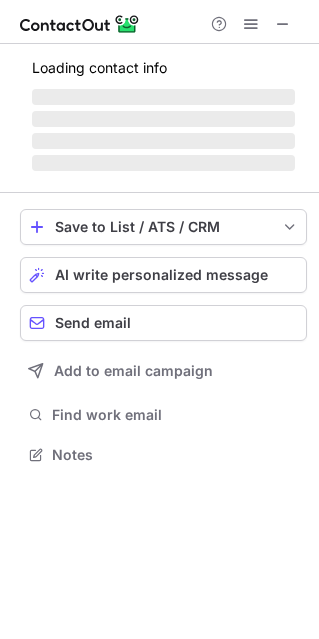 scroll, scrollTop: 10, scrollLeft: 9, axis: both 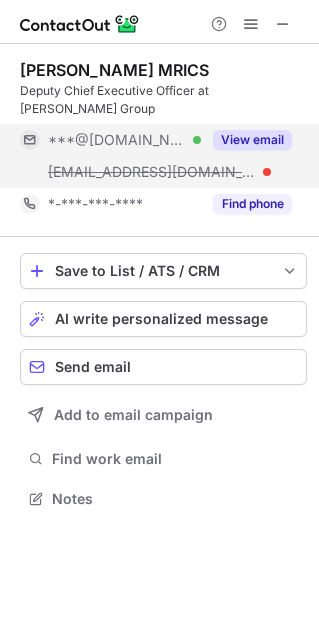 click on "View email" at bounding box center [252, 140] 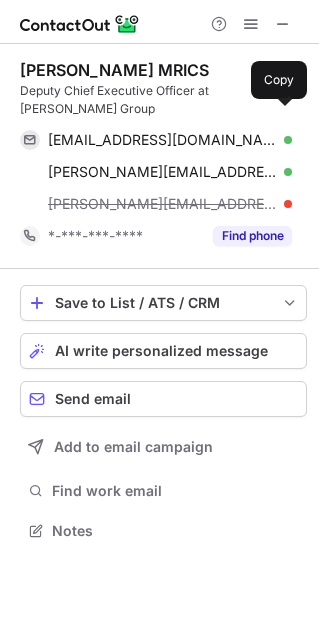 scroll, scrollTop: 10, scrollLeft: 9, axis: both 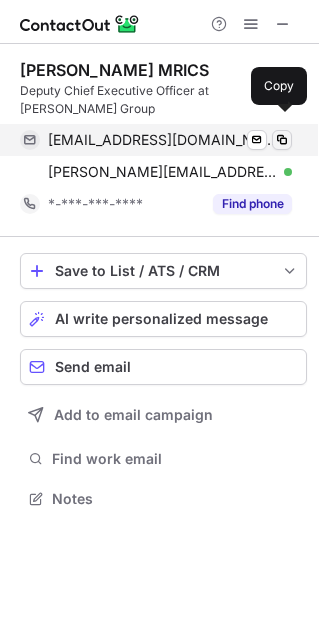 click at bounding box center [282, 140] 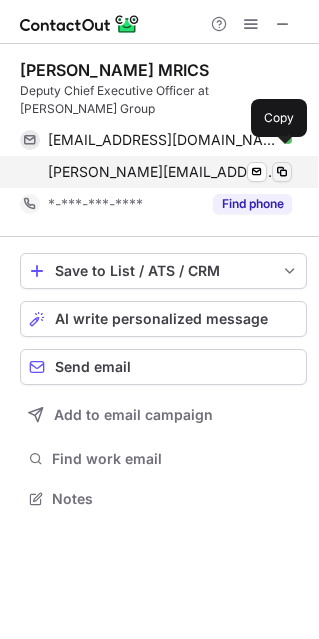 click at bounding box center [282, 172] 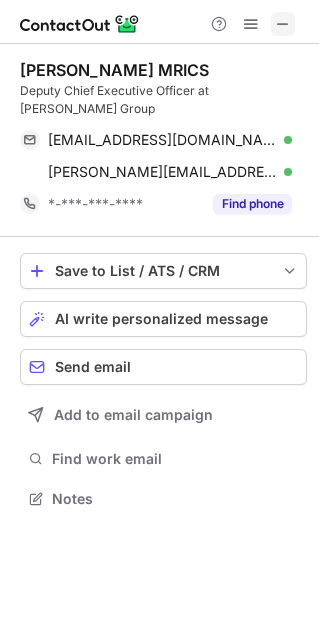 click at bounding box center (283, 24) 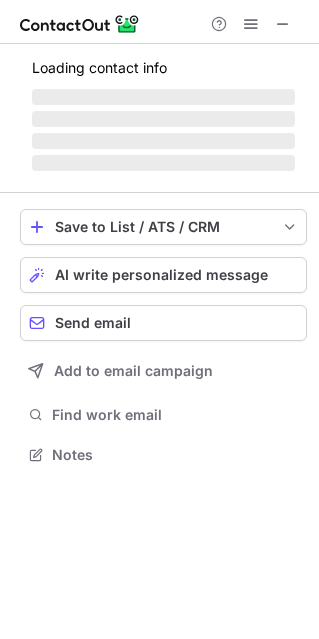 scroll, scrollTop: 0, scrollLeft: 0, axis: both 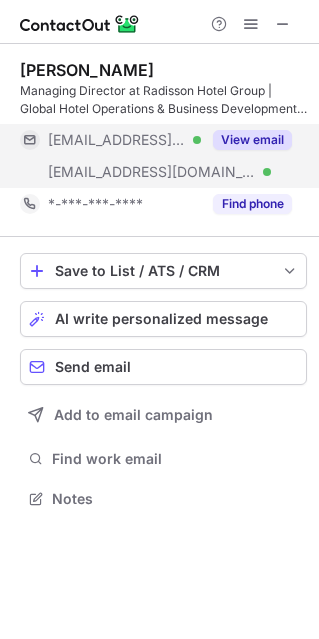 click on "View email" at bounding box center (252, 140) 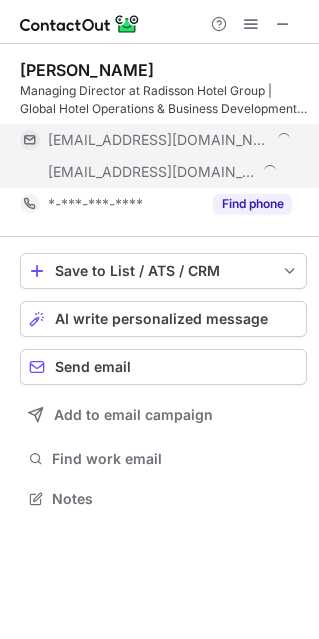 scroll, scrollTop: 10, scrollLeft: 9, axis: both 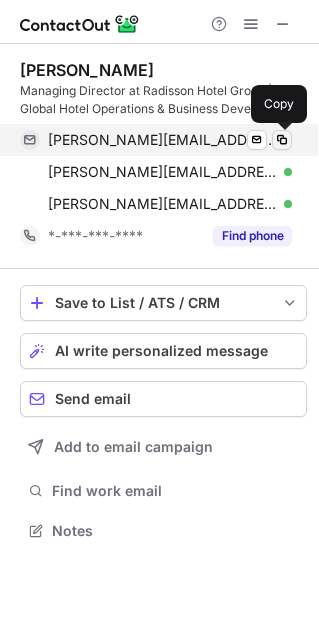 click at bounding box center (282, 140) 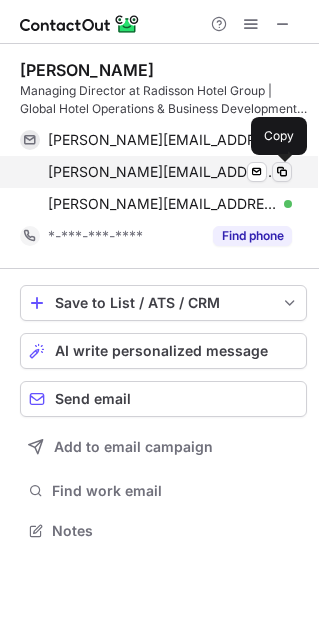 click at bounding box center (282, 172) 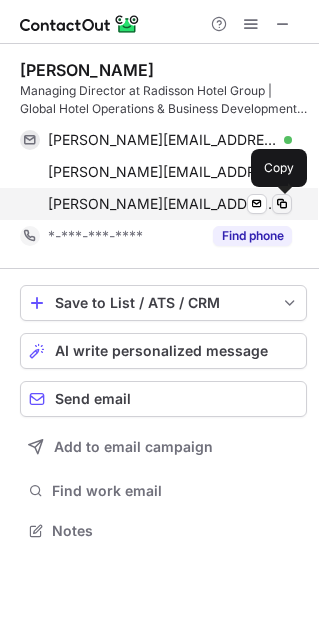 click at bounding box center [282, 204] 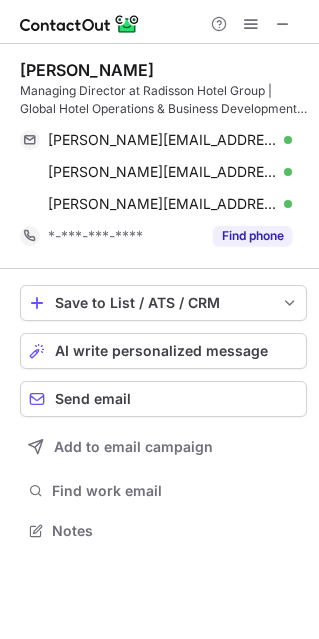 scroll, scrollTop: 10, scrollLeft: 9, axis: both 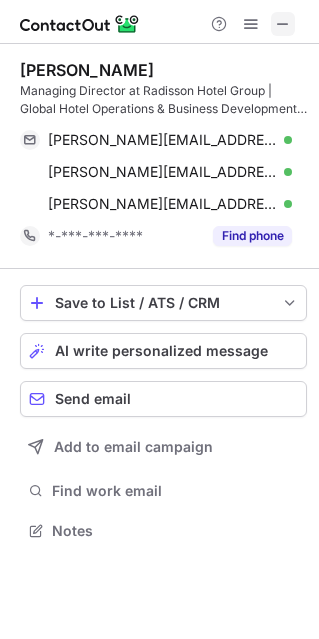 click at bounding box center [283, 24] 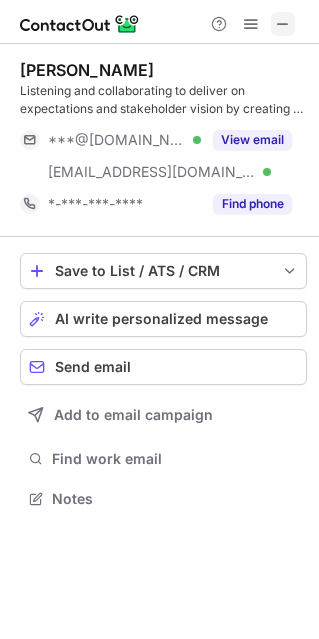 scroll, scrollTop: 484, scrollLeft: 319, axis: both 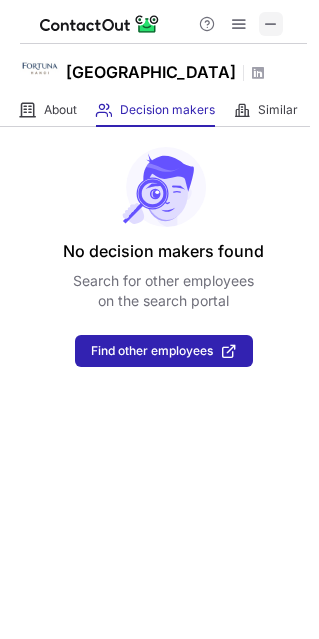 click at bounding box center (271, 24) 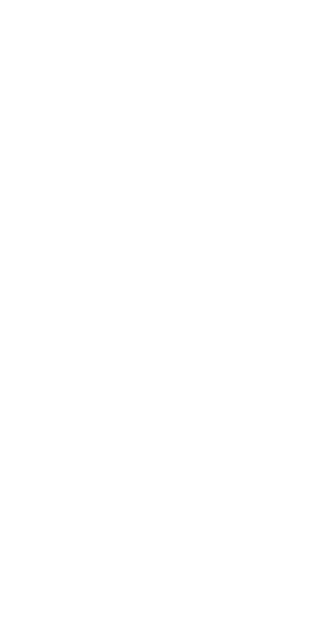 scroll, scrollTop: 0, scrollLeft: 0, axis: both 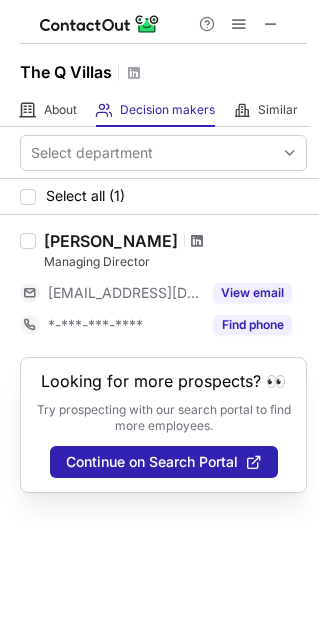 click at bounding box center [197, 241] 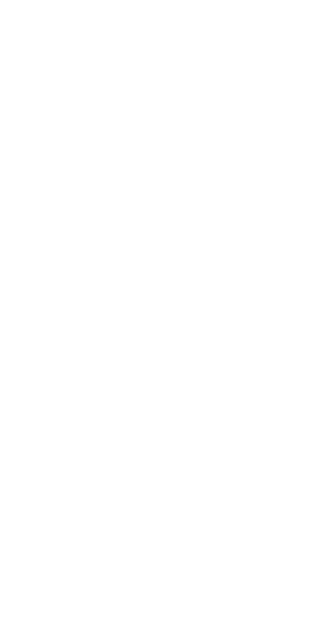 scroll, scrollTop: 0, scrollLeft: 0, axis: both 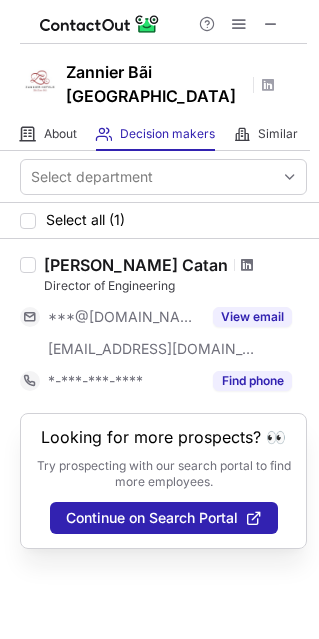 click at bounding box center [247, 265] 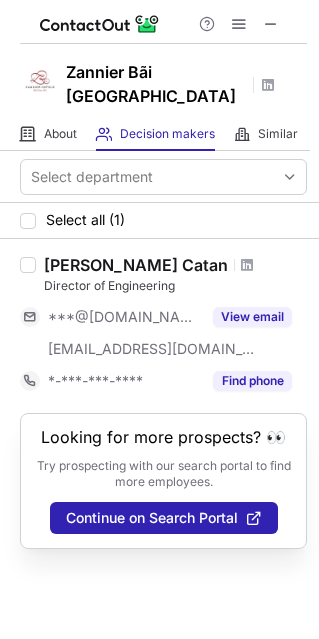 click at bounding box center [163, 22] 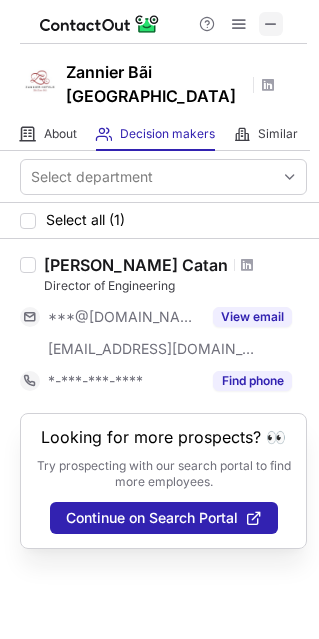 click at bounding box center [271, 24] 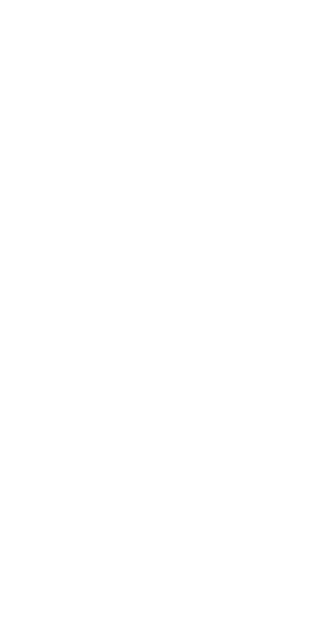 scroll, scrollTop: 0, scrollLeft: 0, axis: both 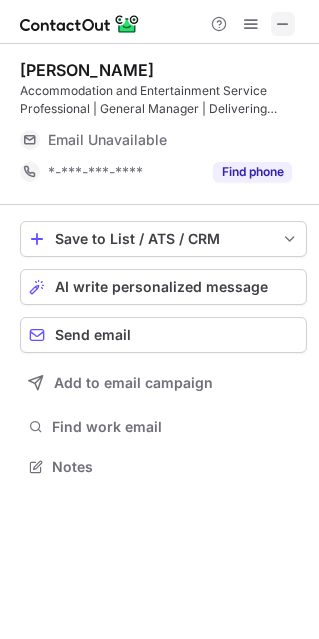 click at bounding box center [283, 24] 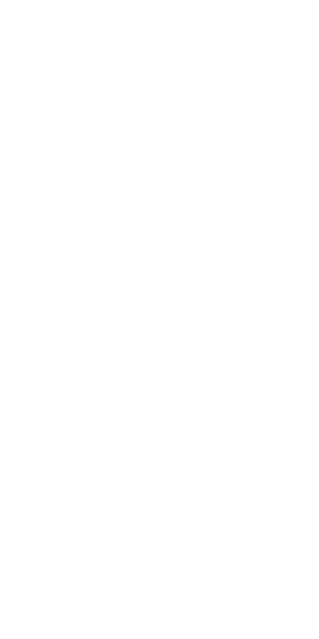 scroll, scrollTop: 0, scrollLeft: 0, axis: both 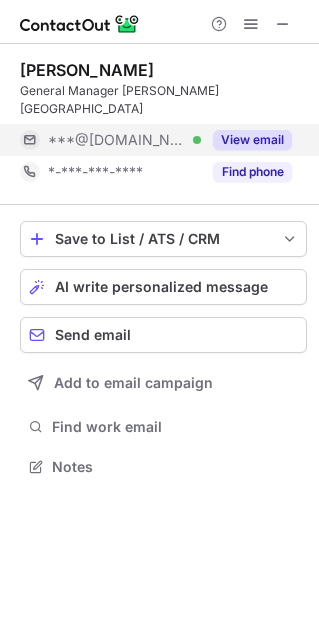 click on "View email" at bounding box center (252, 140) 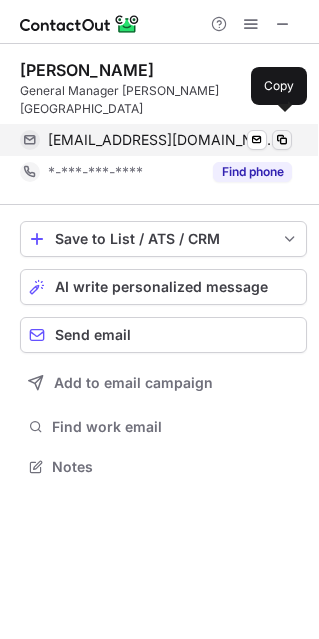 click at bounding box center (282, 140) 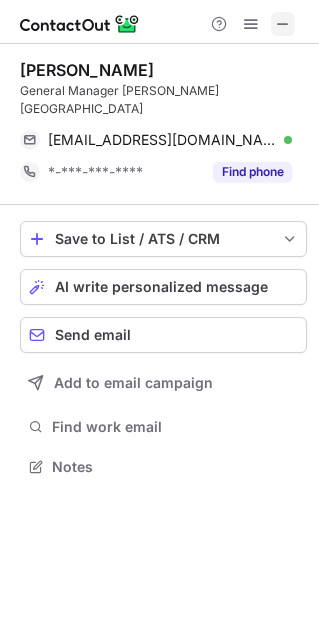click at bounding box center (283, 24) 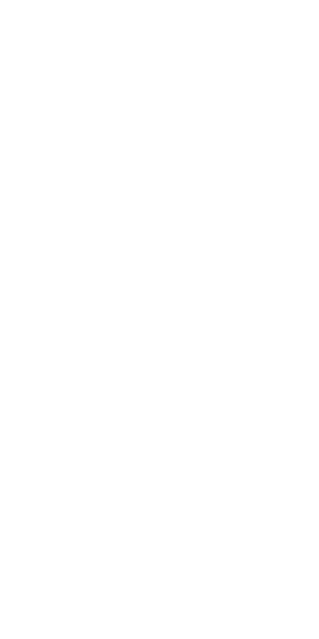scroll, scrollTop: 0, scrollLeft: 0, axis: both 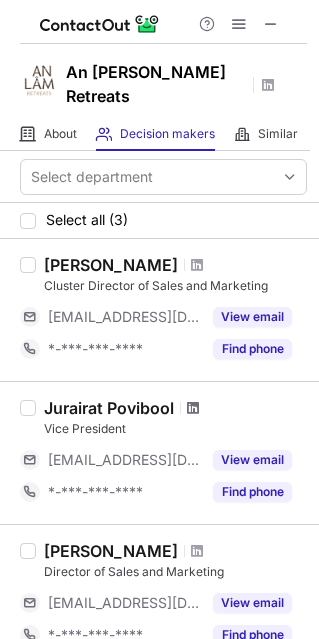 click at bounding box center (193, 408) 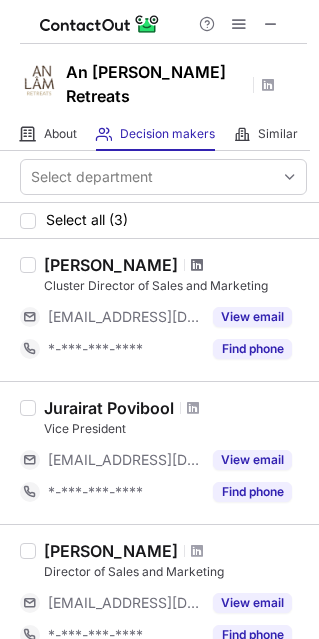 click at bounding box center (197, 265) 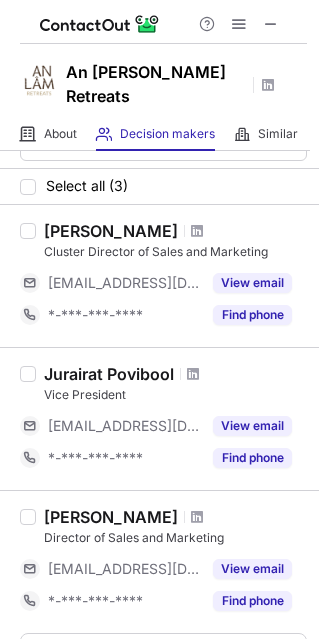 scroll, scrollTop: 0, scrollLeft: 0, axis: both 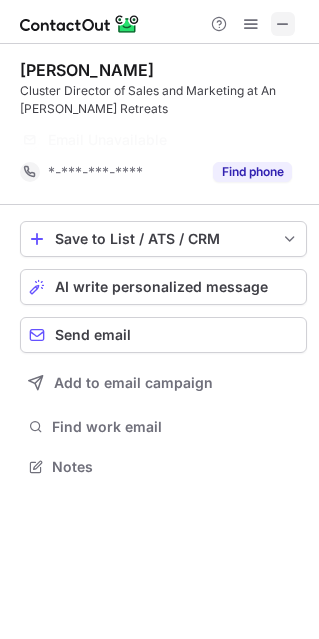click at bounding box center (283, 24) 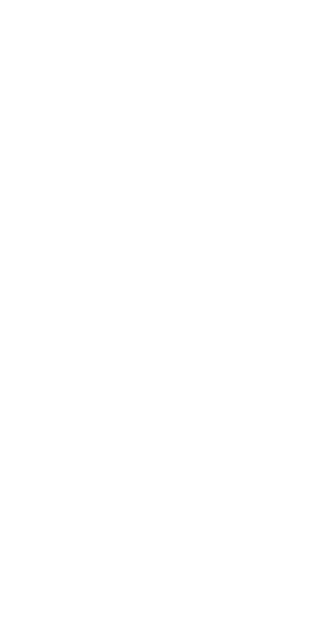 scroll, scrollTop: 0, scrollLeft: 0, axis: both 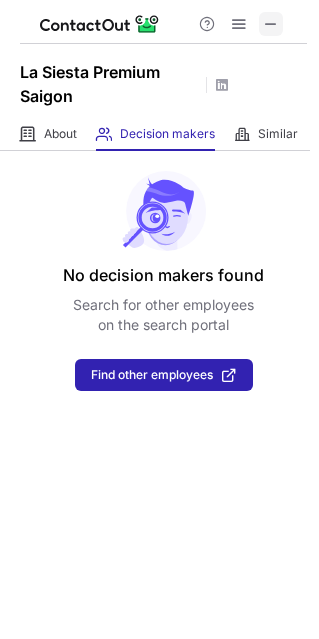 click at bounding box center [271, 24] 